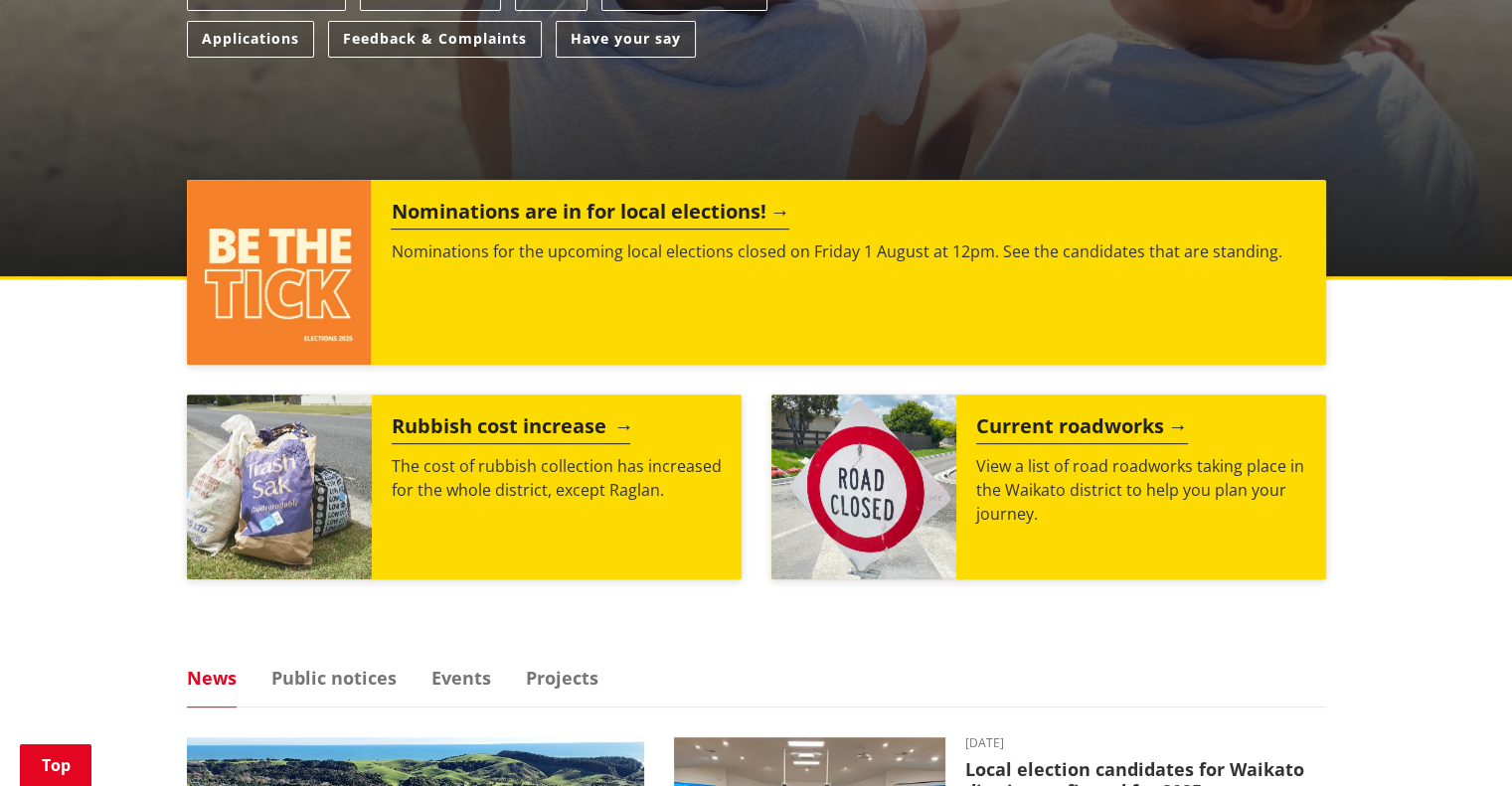 scroll, scrollTop: 994, scrollLeft: 0, axis: vertical 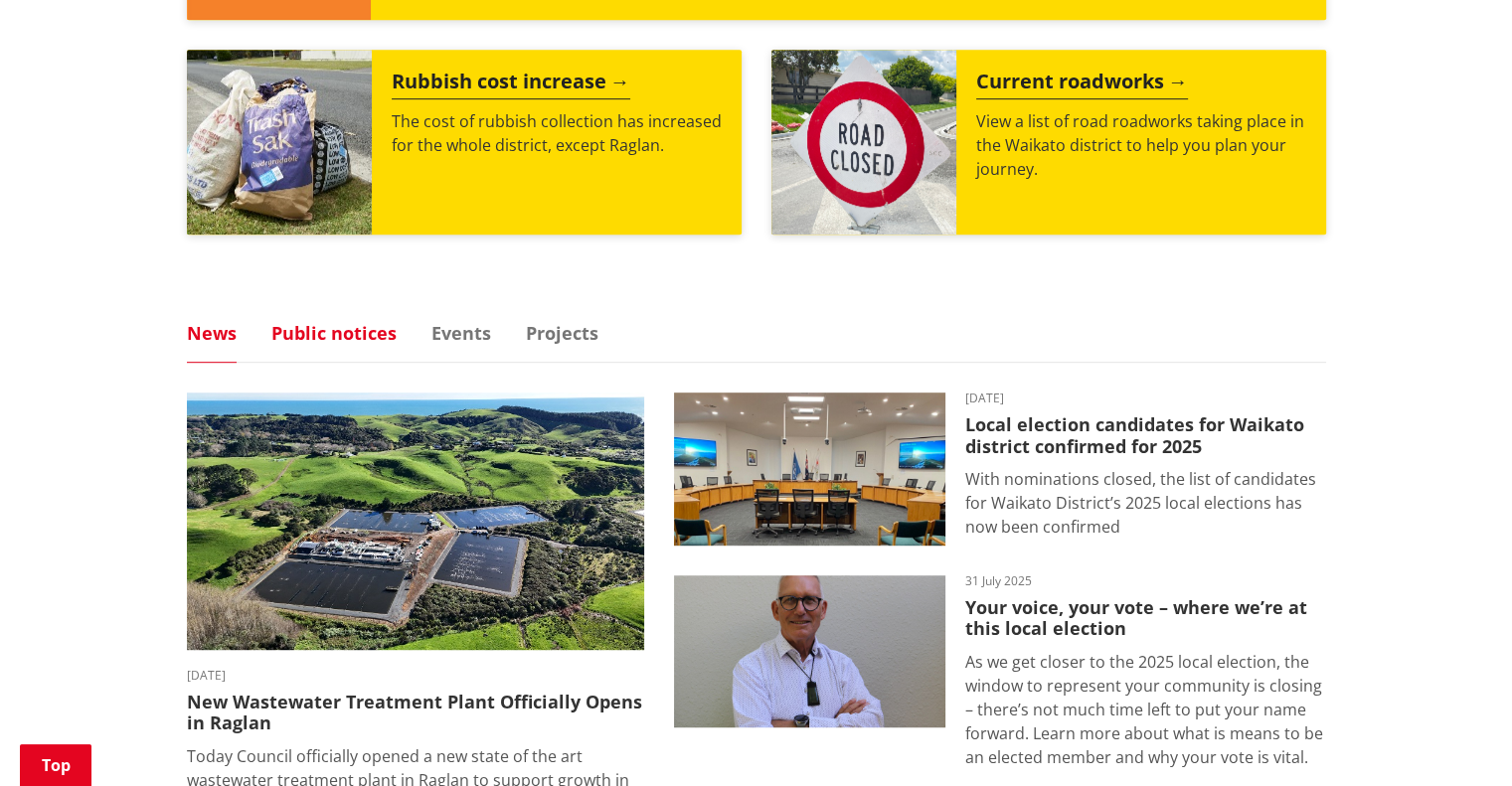 click on "Public notices" at bounding box center [334, 333] 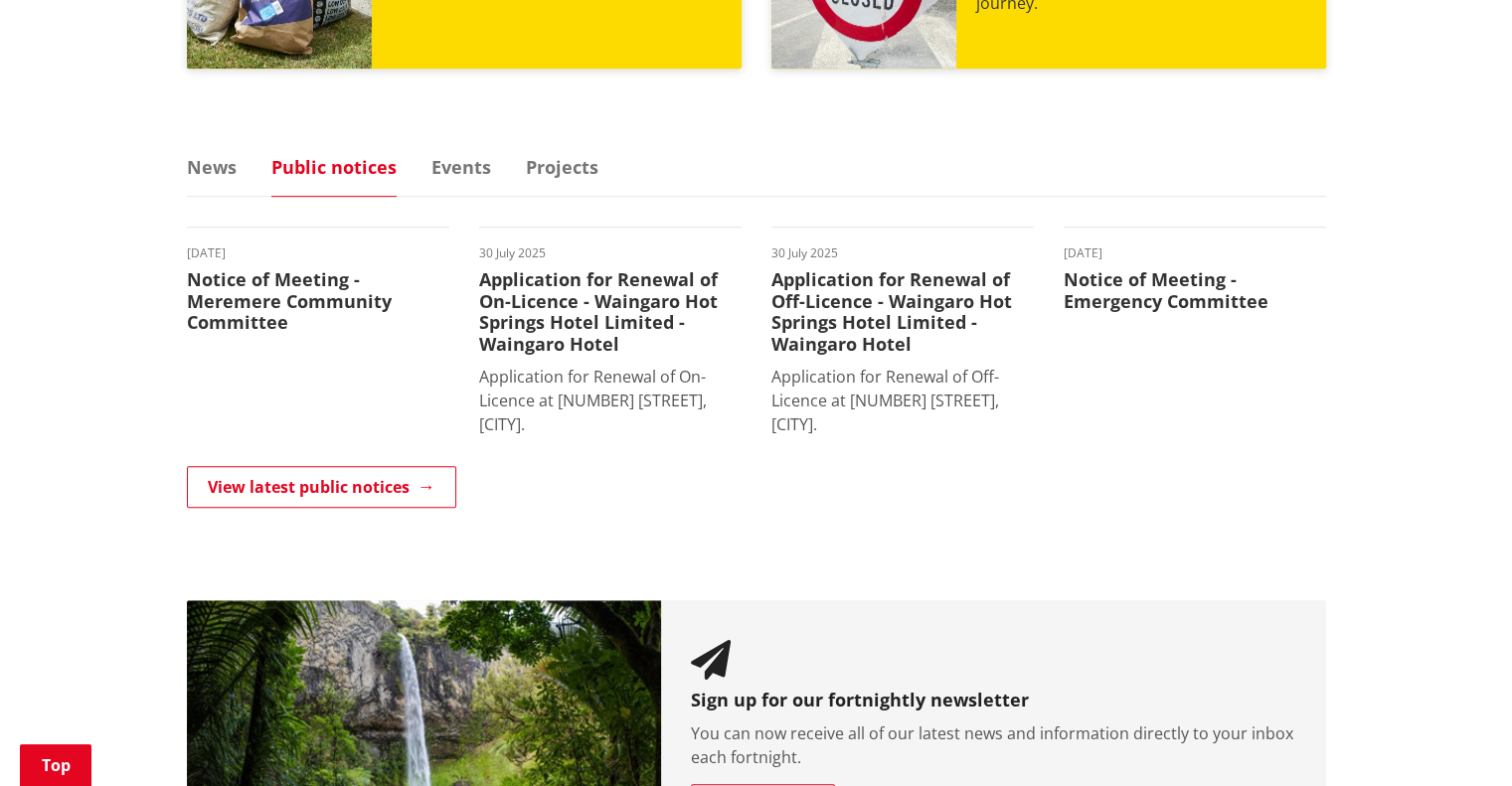 scroll, scrollTop: 1192, scrollLeft: 0, axis: vertical 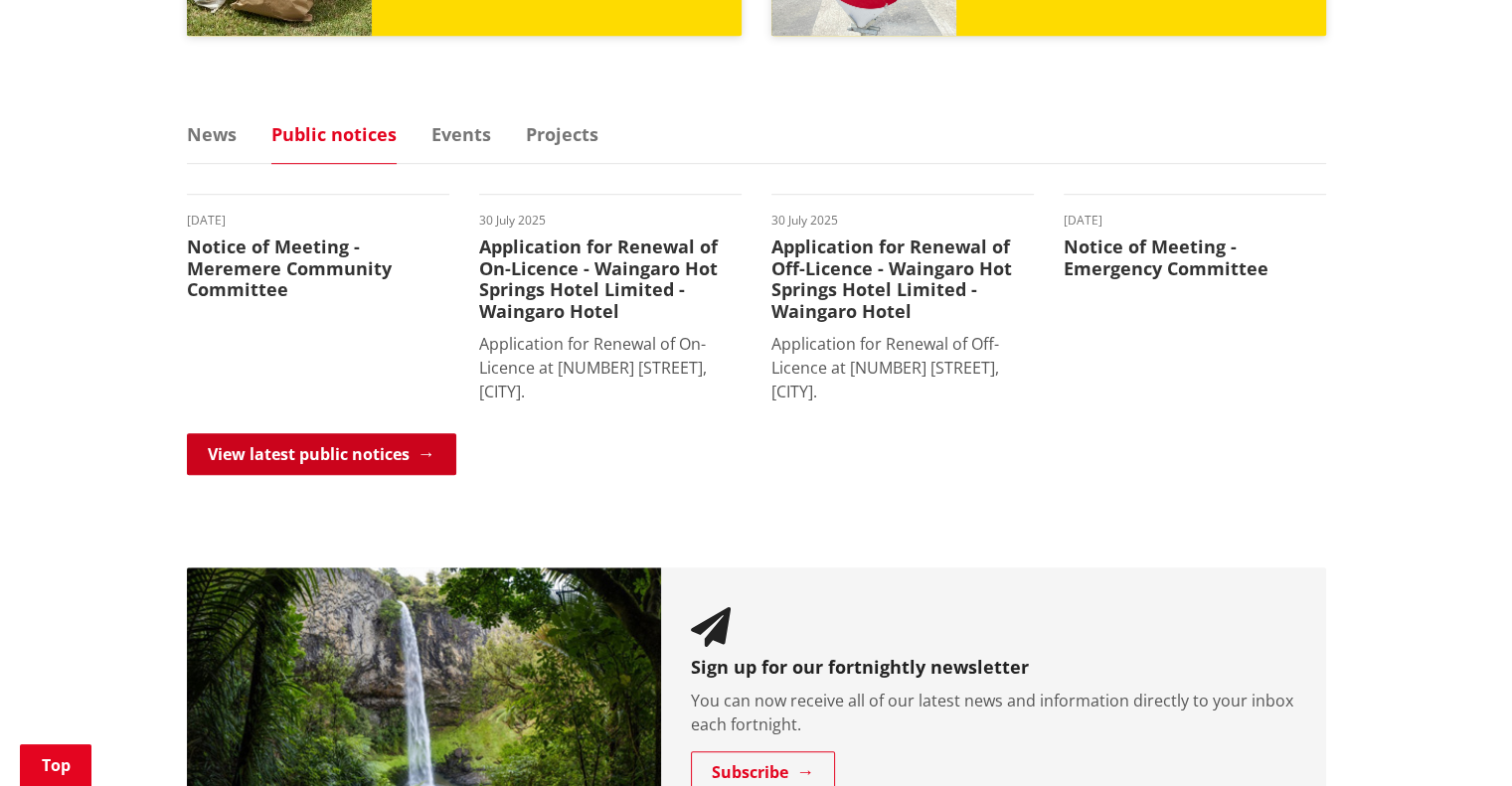 click on "View latest public notices" at bounding box center (321, 454) 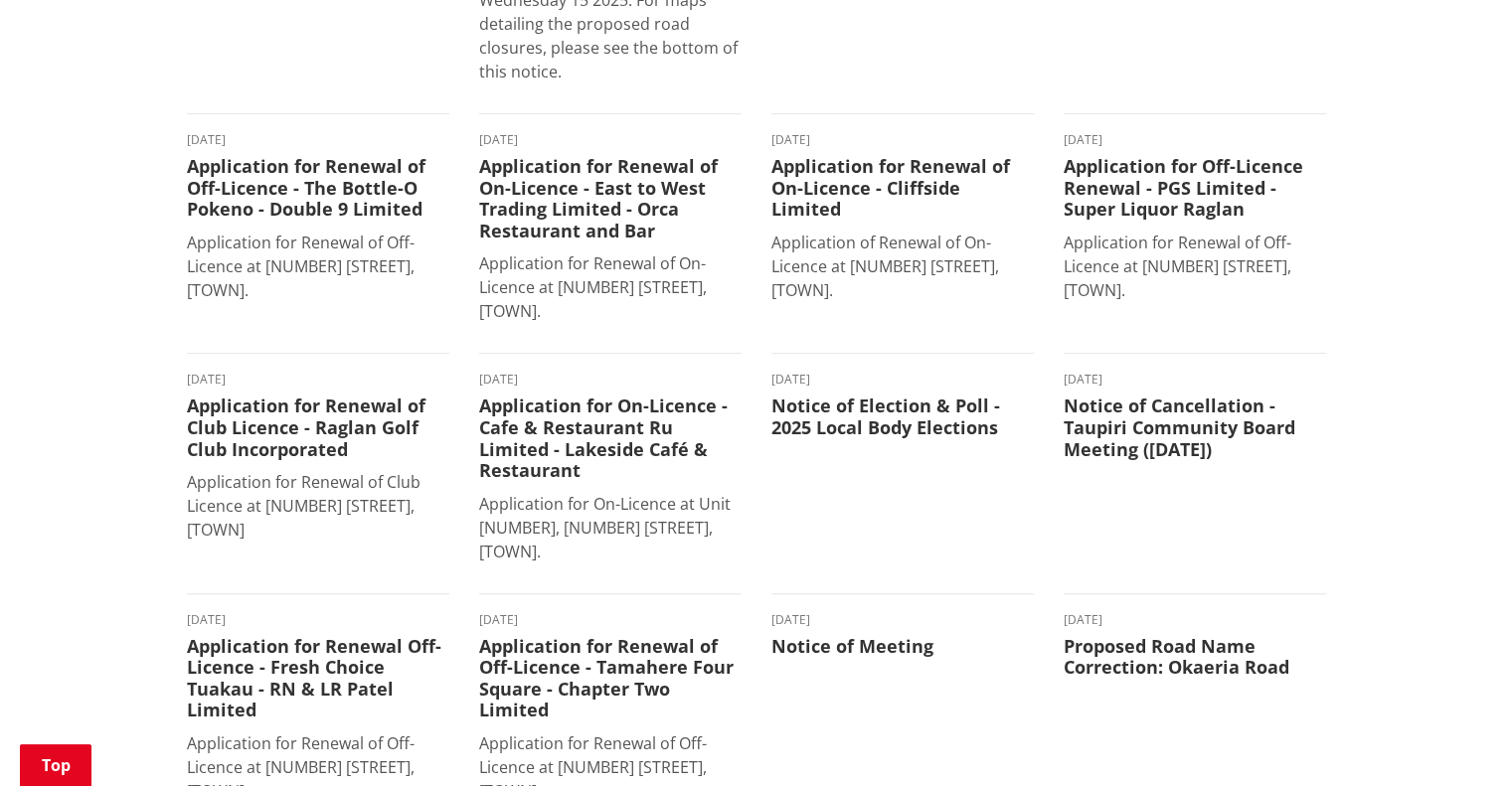 scroll, scrollTop: 894, scrollLeft: 0, axis: vertical 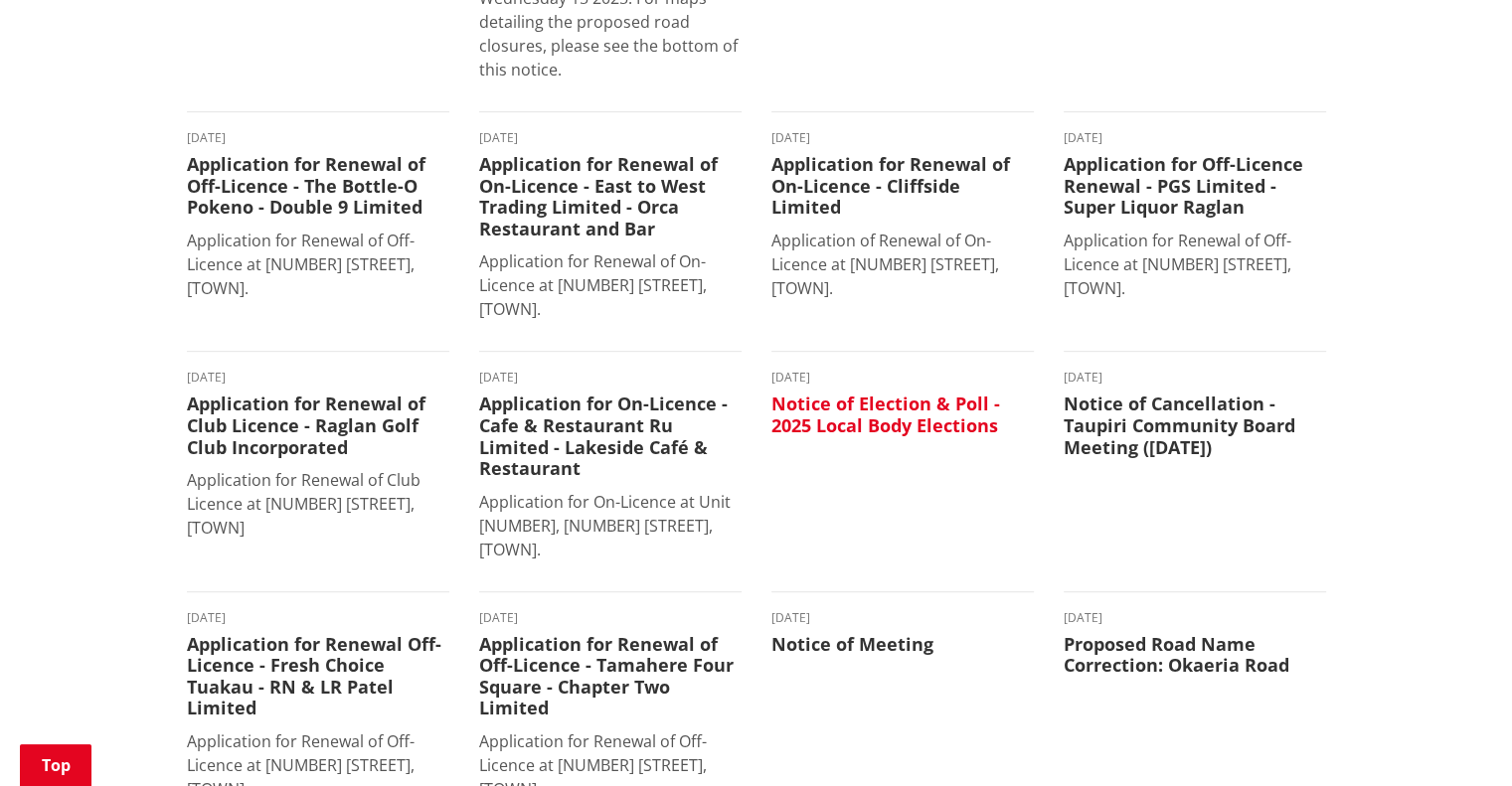 click on "Notice of Election & Poll - 2025 Local Body Elections" at bounding box center [903, 414] 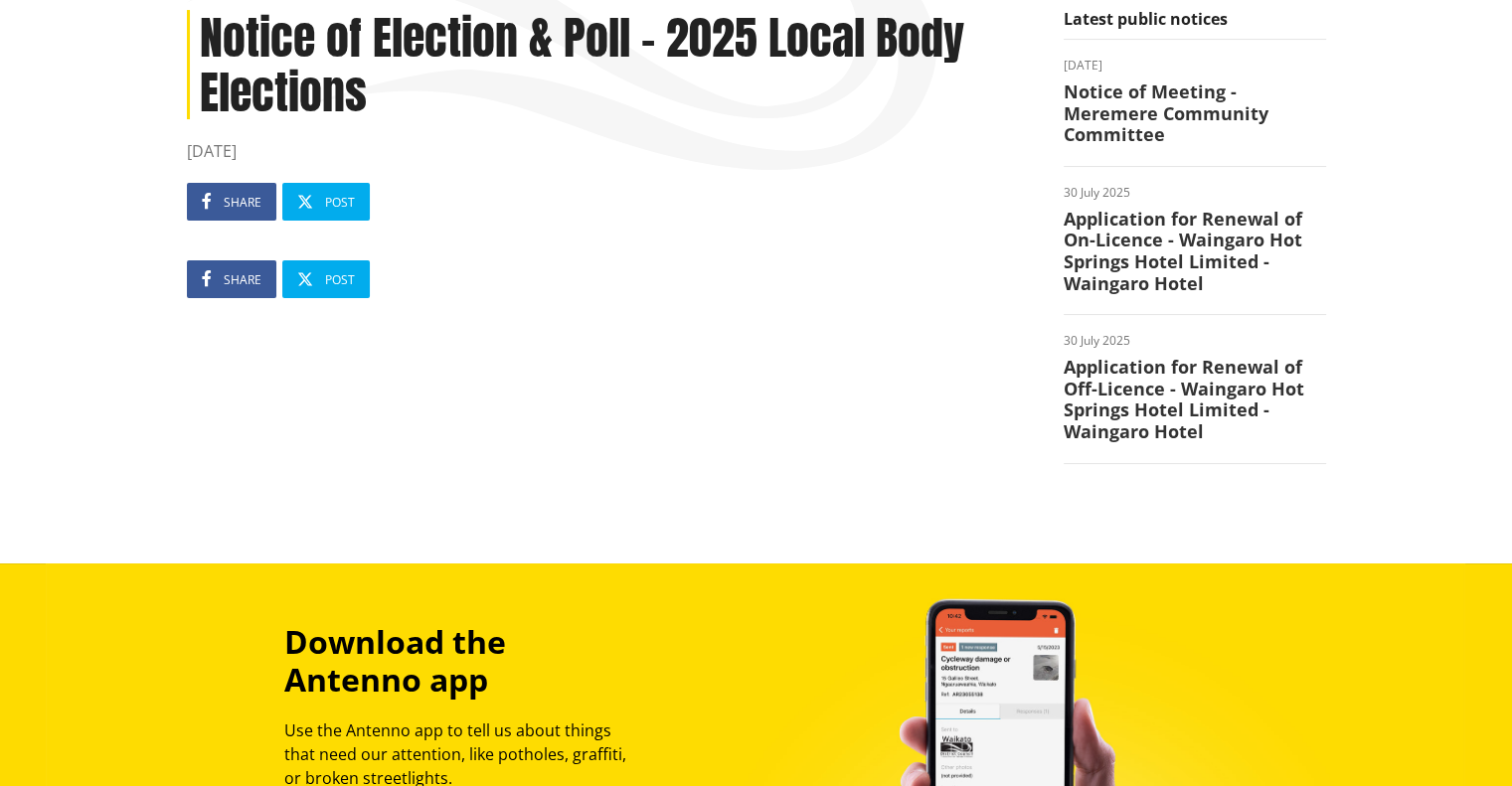 scroll, scrollTop: 99, scrollLeft: 0, axis: vertical 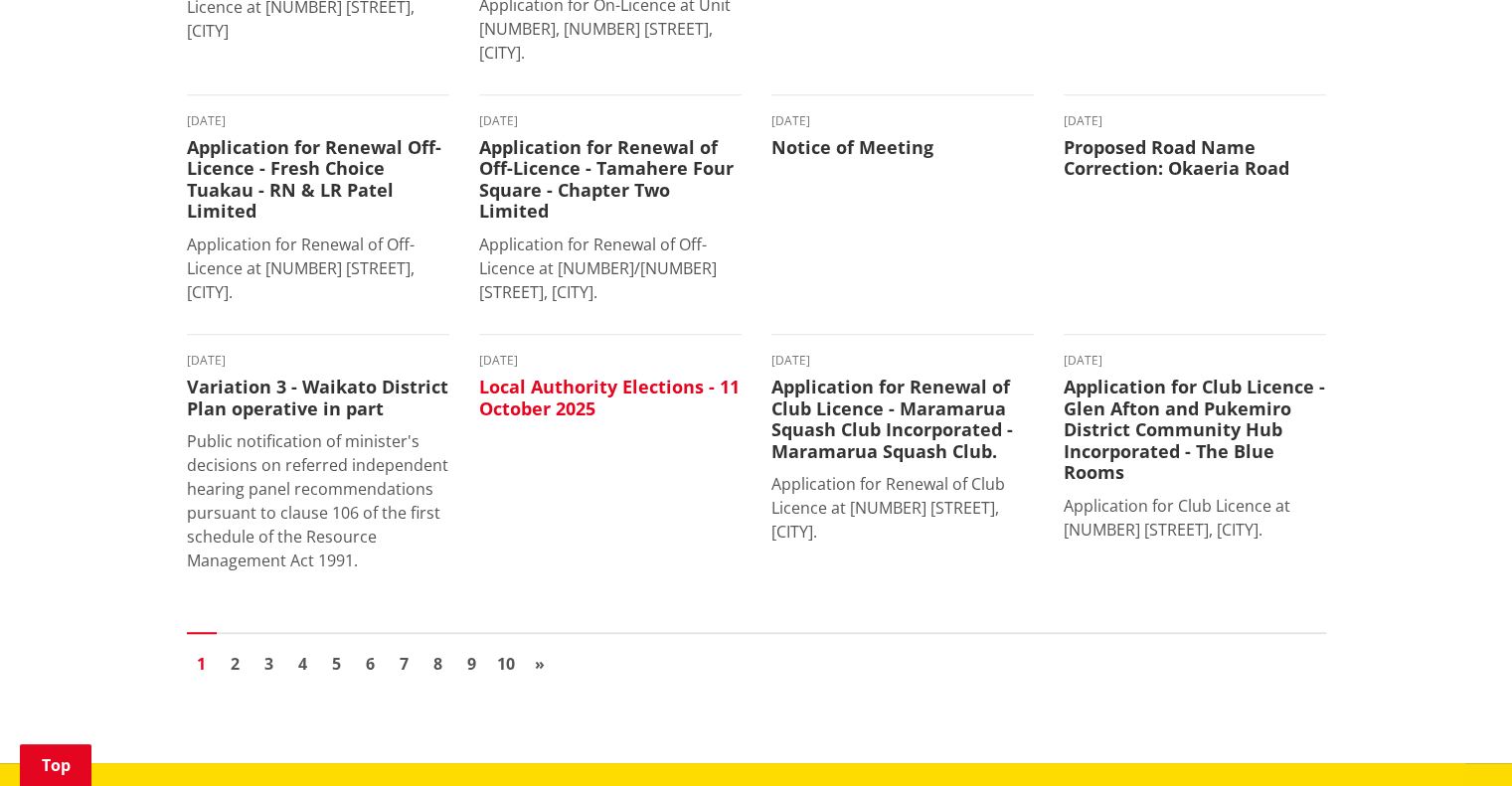click on "Local Authority Elections - 11 October 2025" at bounding box center (610, 397) 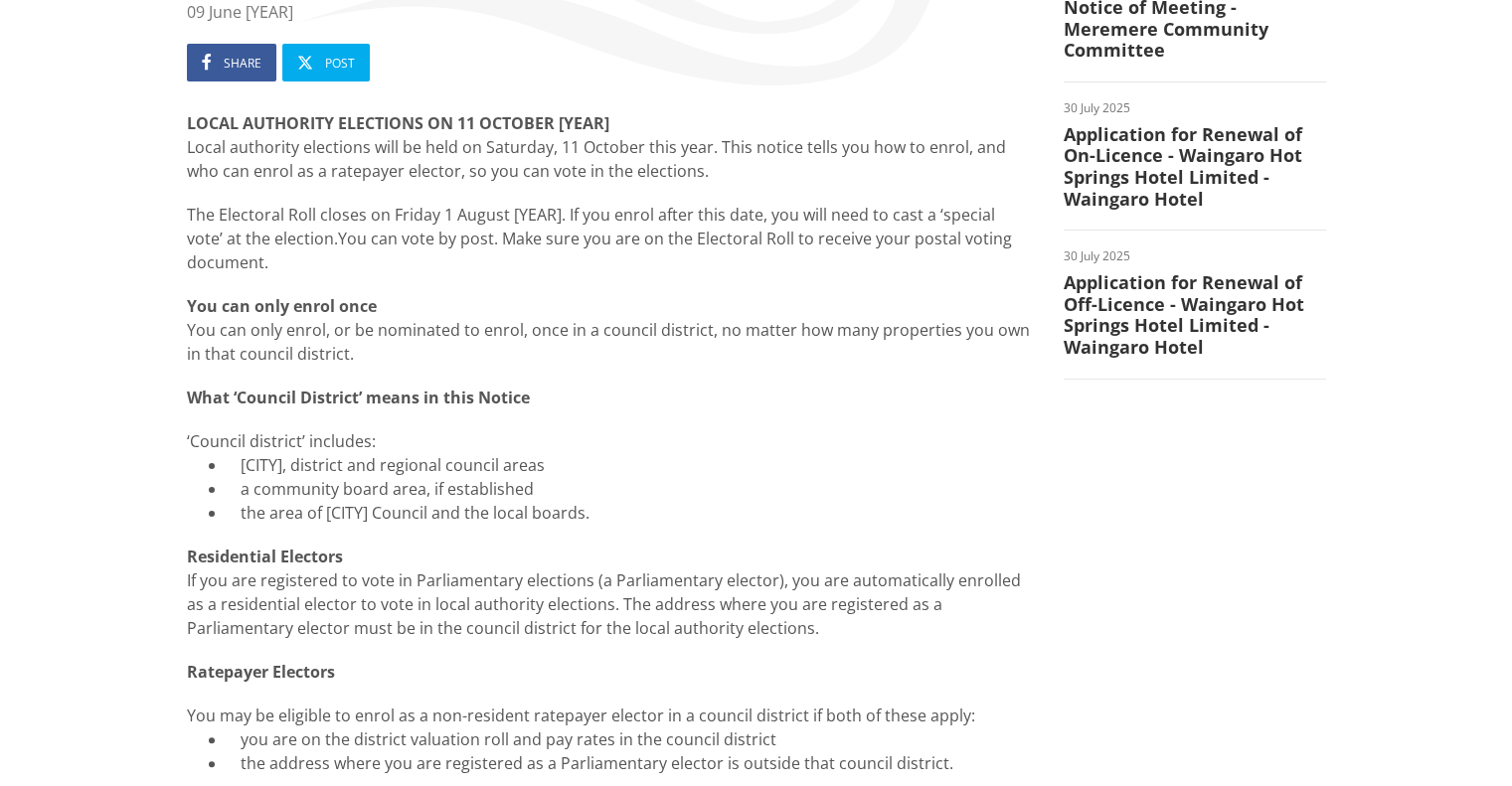 scroll, scrollTop: 99, scrollLeft: 0, axis: vertical 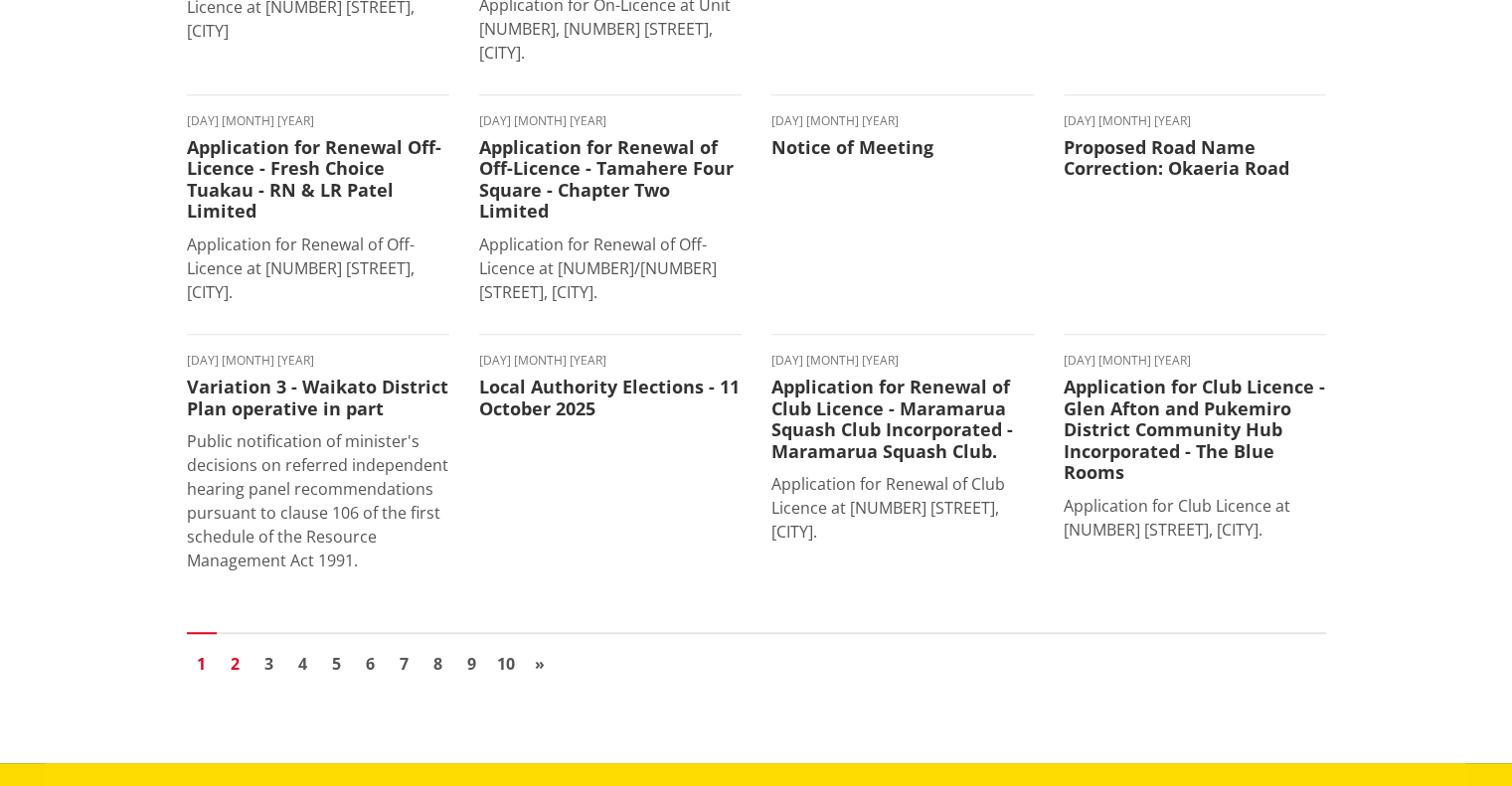 click on "2" at bounding box center (236, 664) 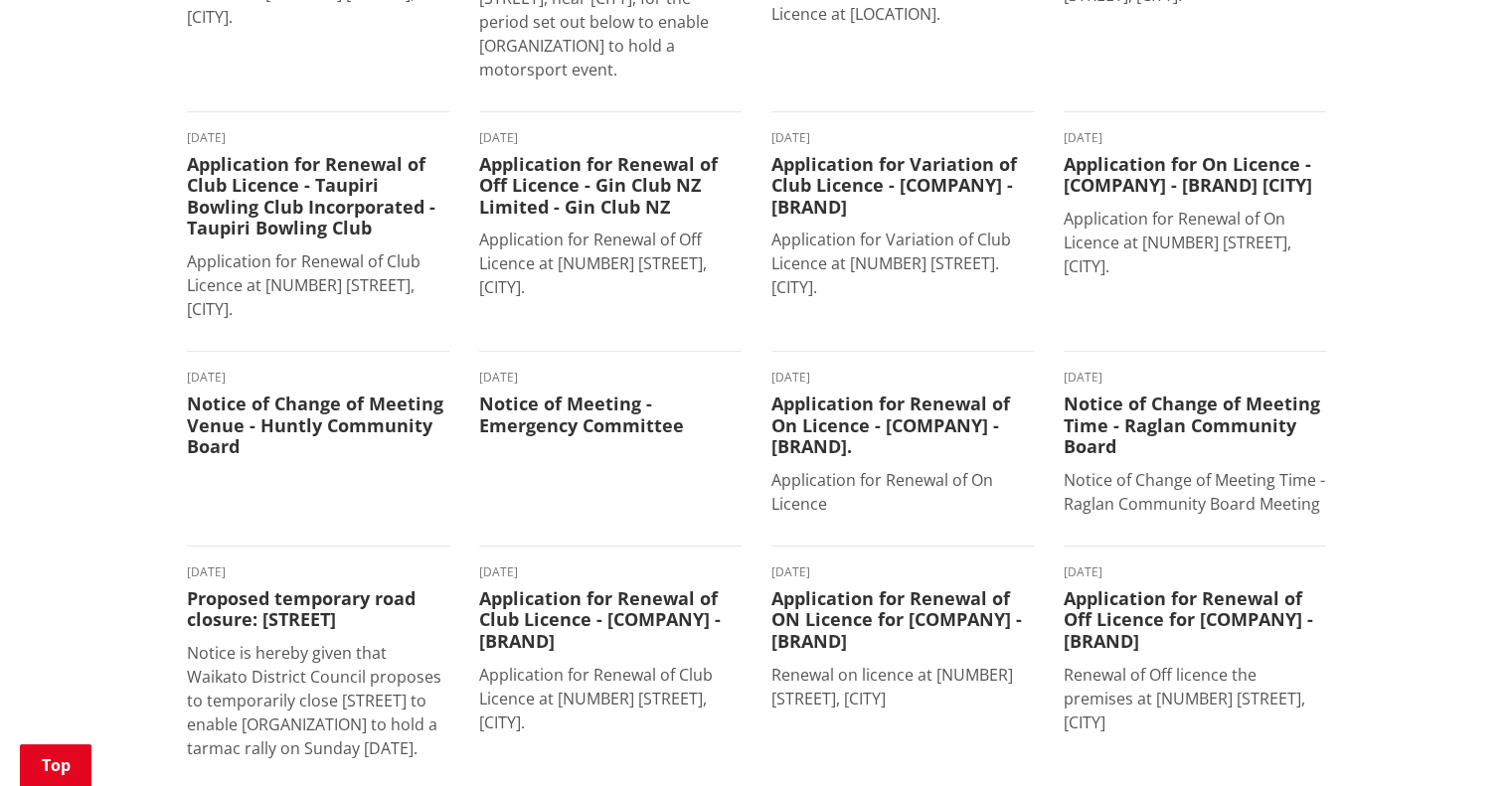 scroll, scrollTop: 596, scrollLeft: 0, axis: vertical 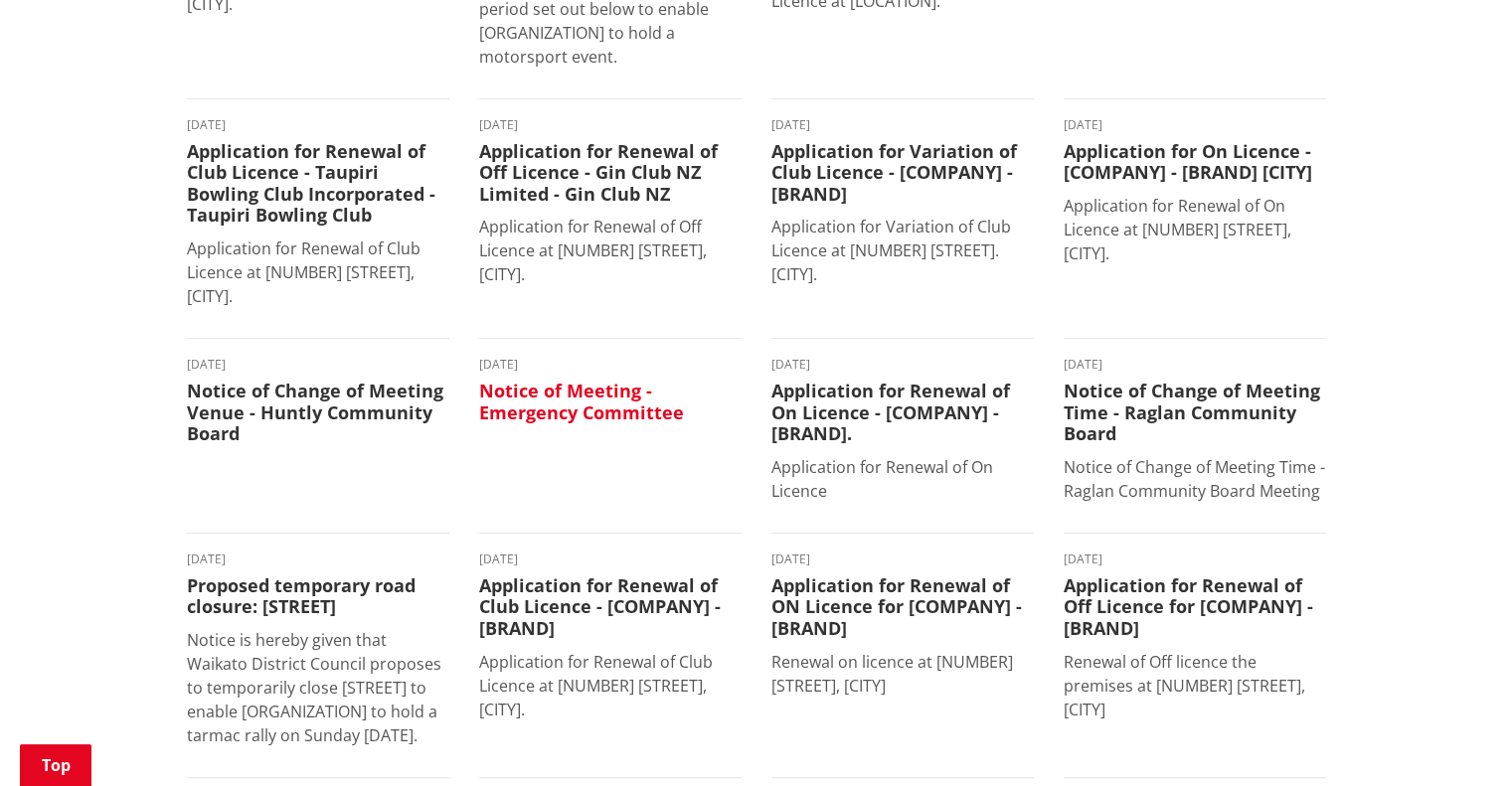 click on "Notice of Meeting - Emergency Committee" at bounding box center [610, 401] 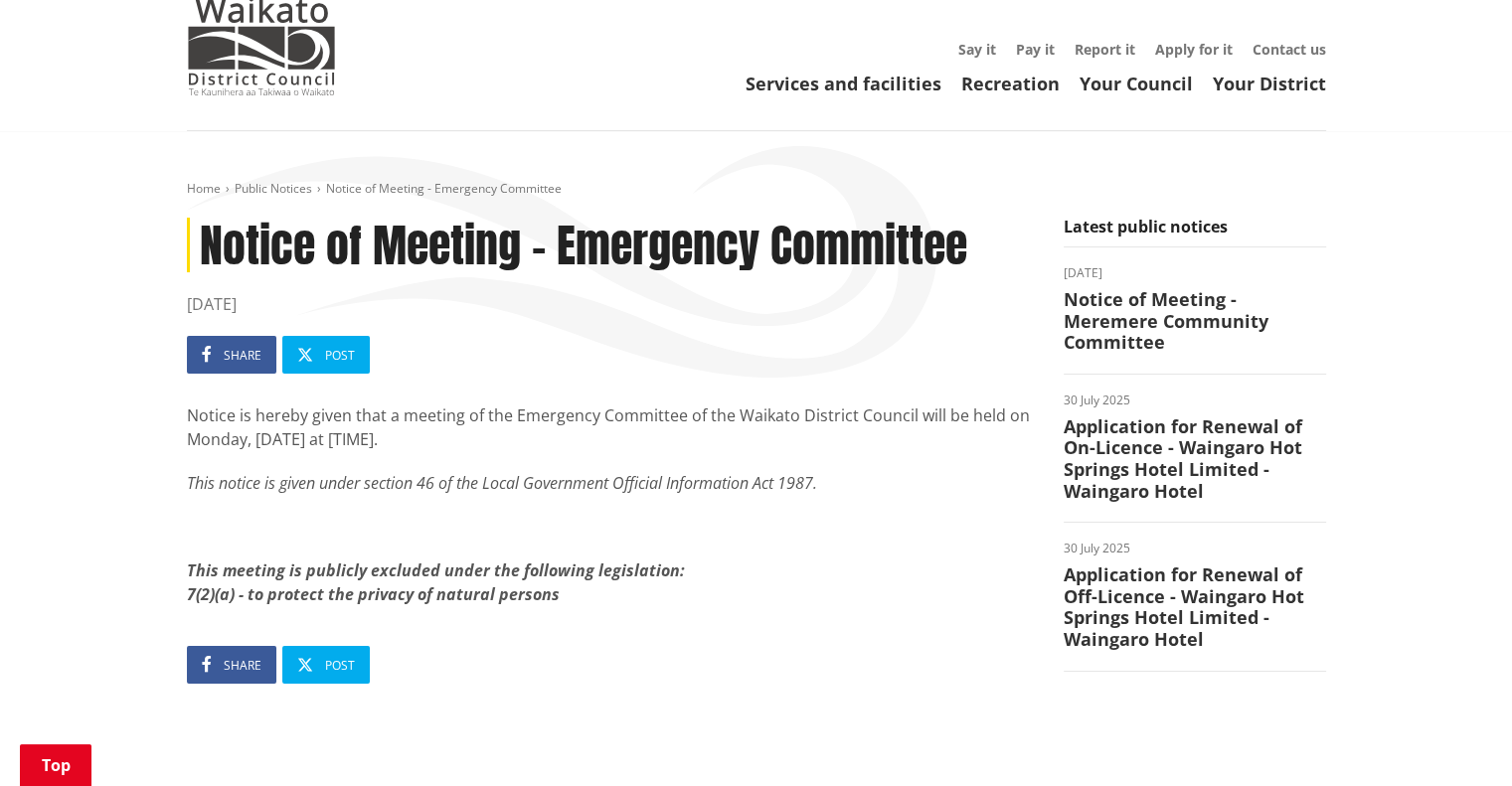 scroll, scrollTop: 397, scrollLeft: 0, axis: vertical 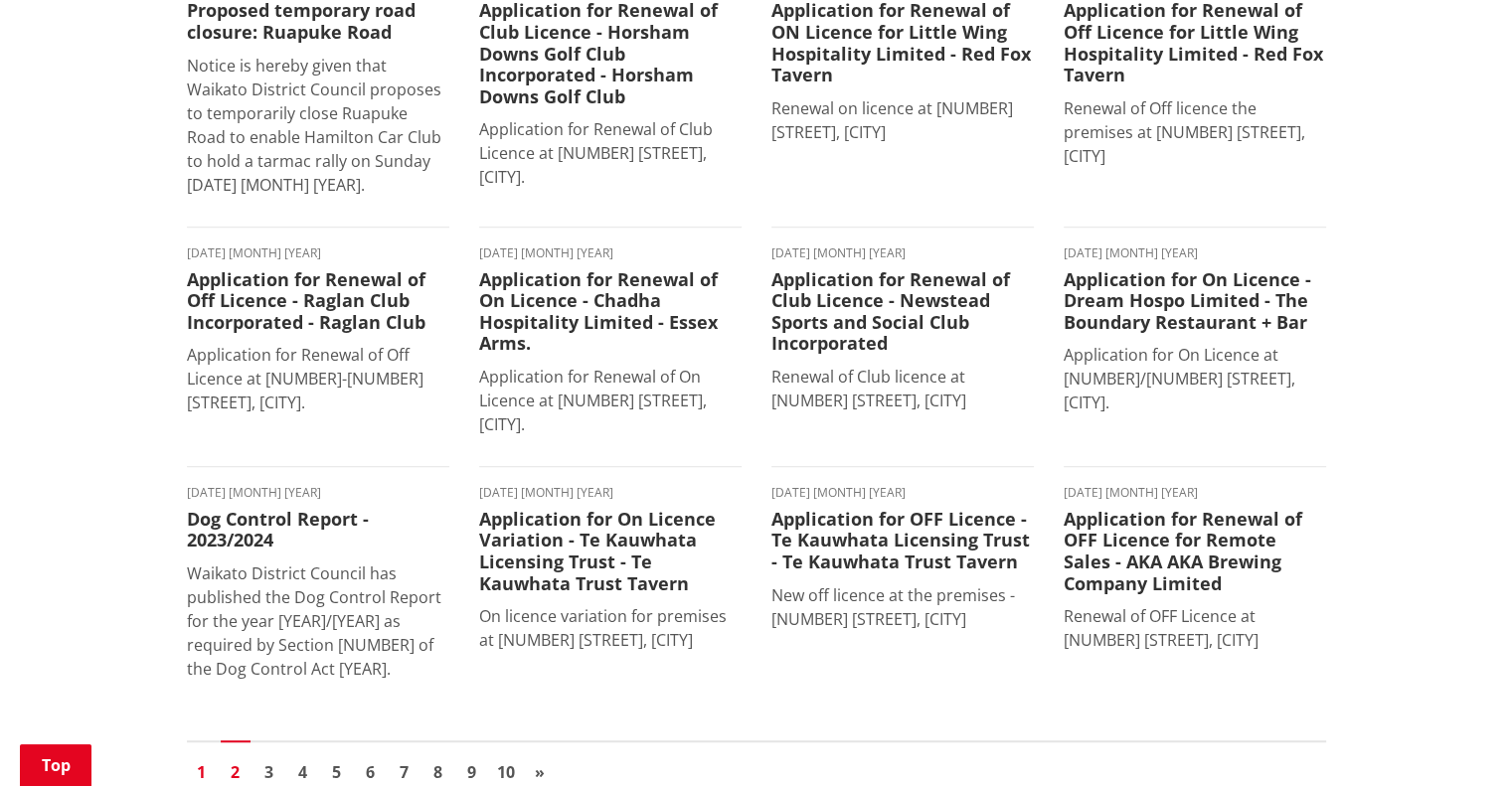click on "1" at bounding box center [202, 772] 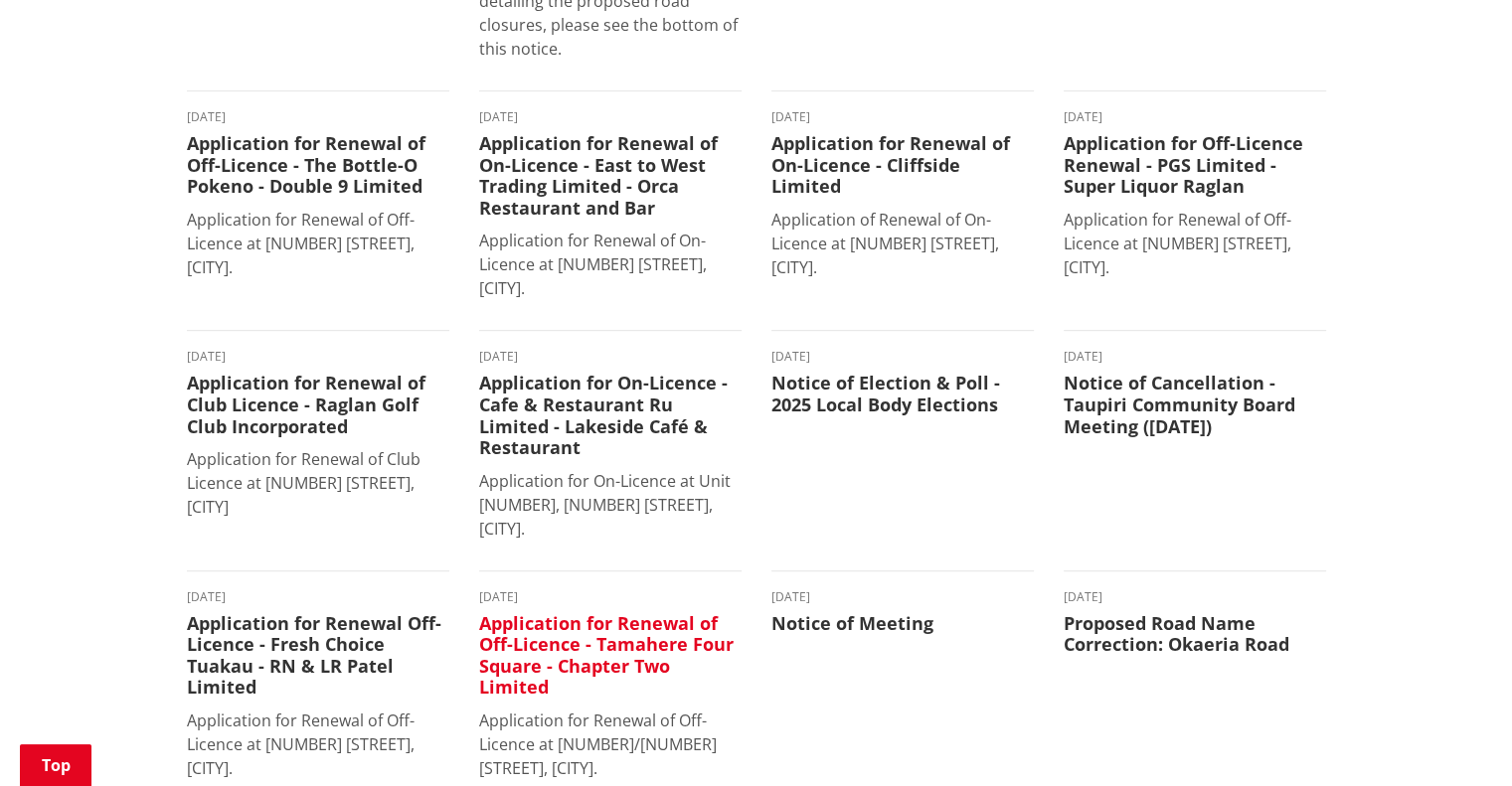 scroll, scrollTop: 1192, scrollLeft: 0, axis: vertical 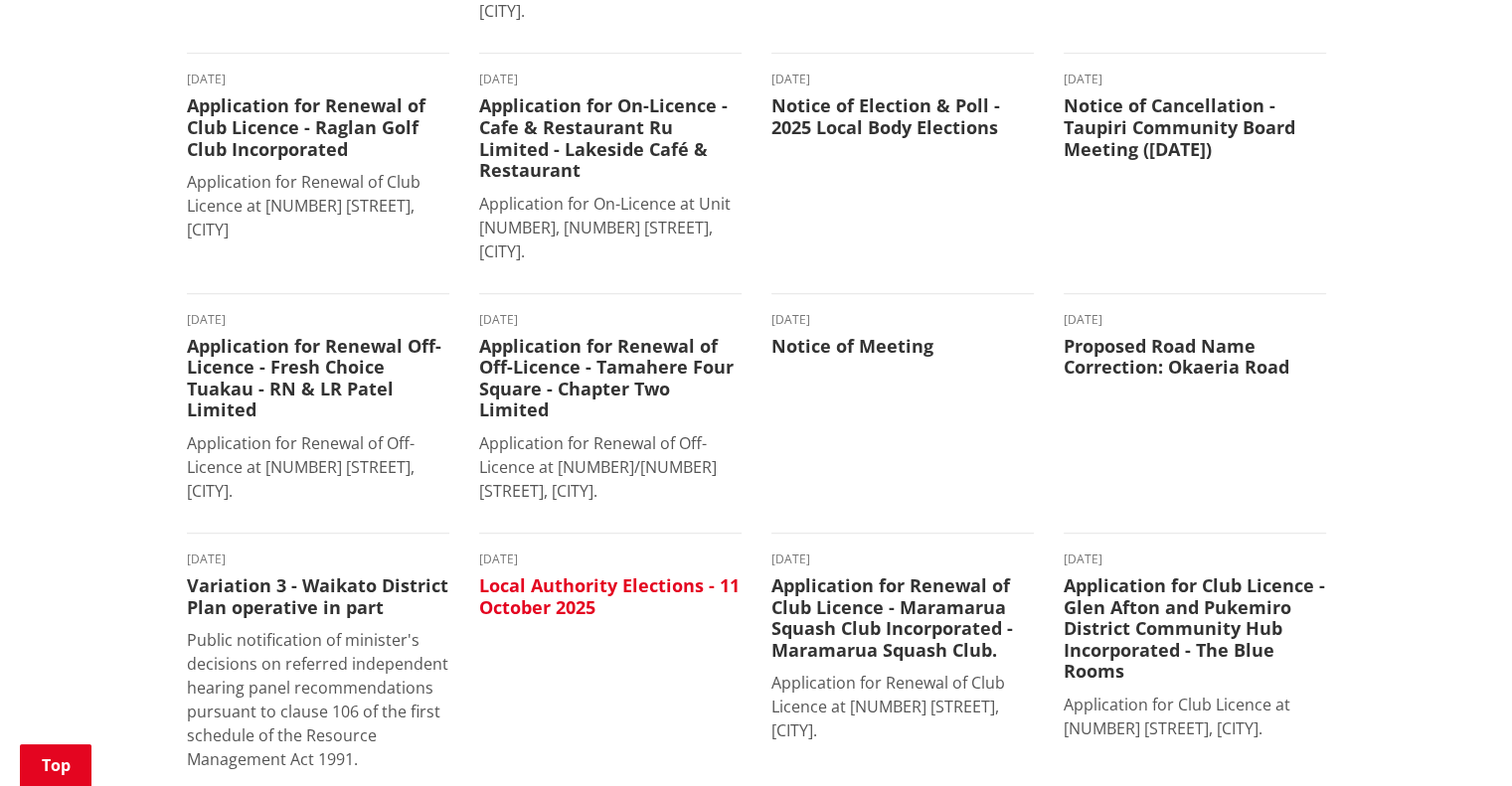 click on "Local Authority Elections - 11 October 2025" at bounding box center (610, 596) 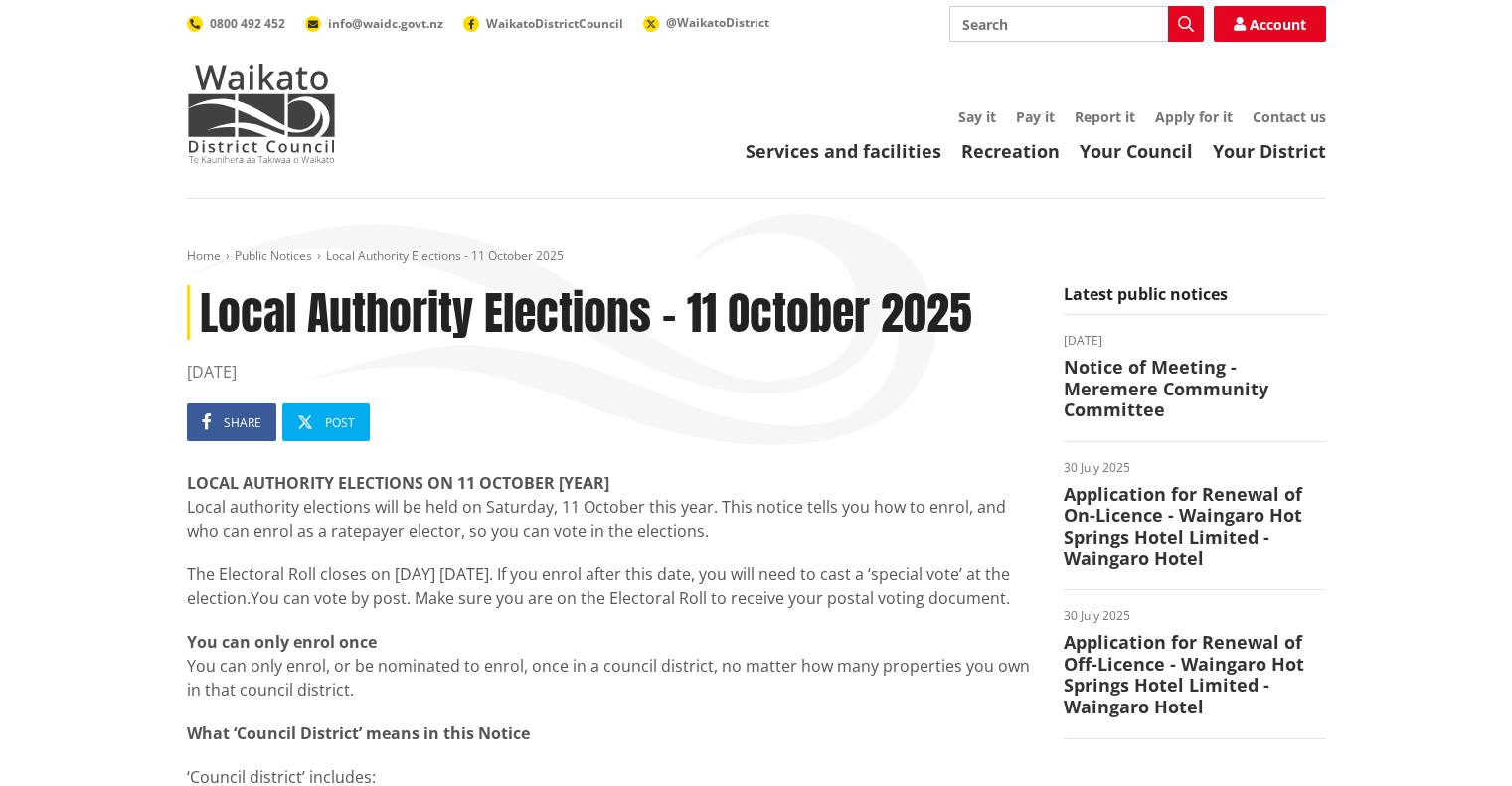 scroll, scrollTop: 0, scrollLeft: 0, axis: both 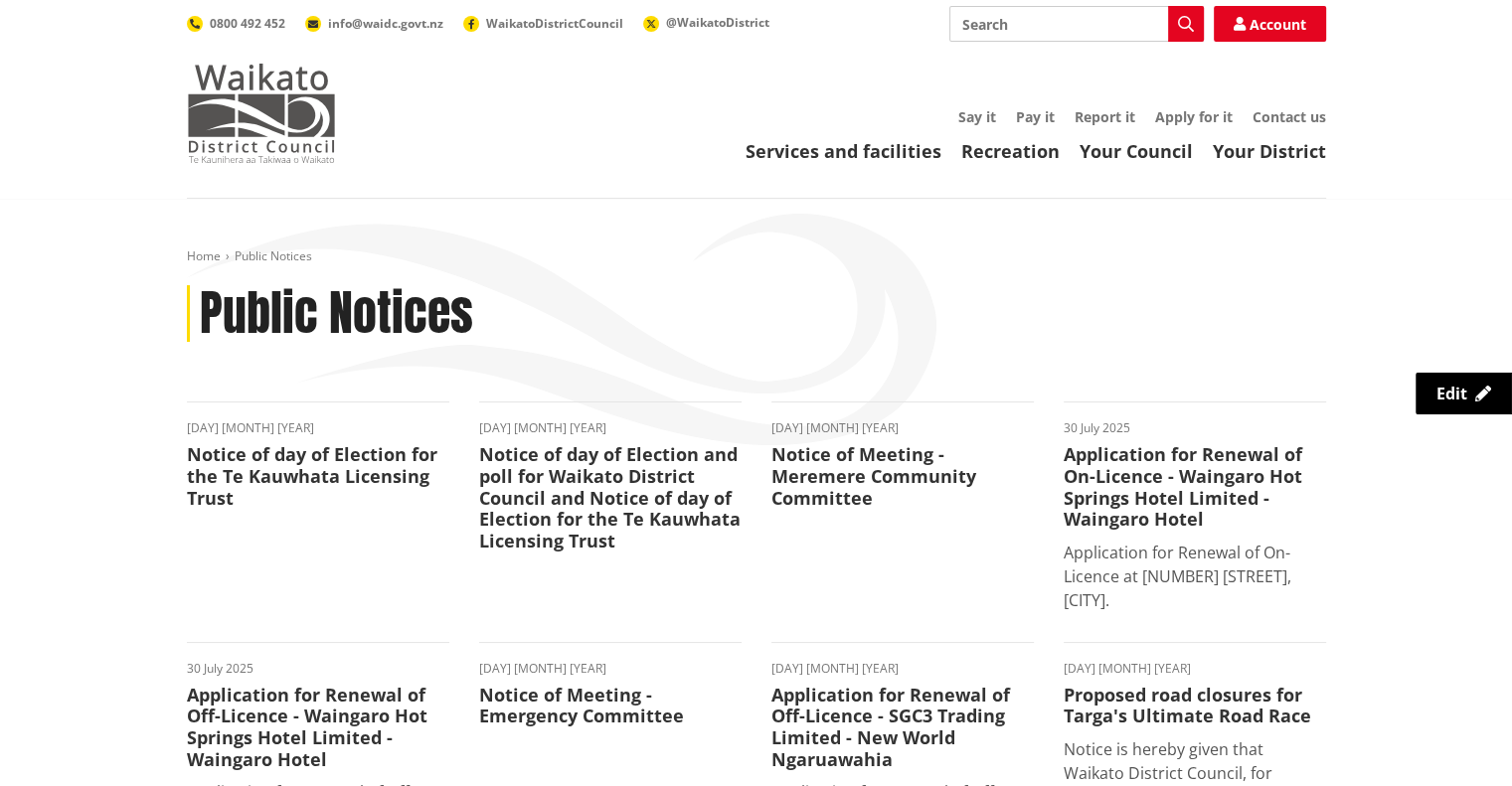 click at bounding box center [261, 113] 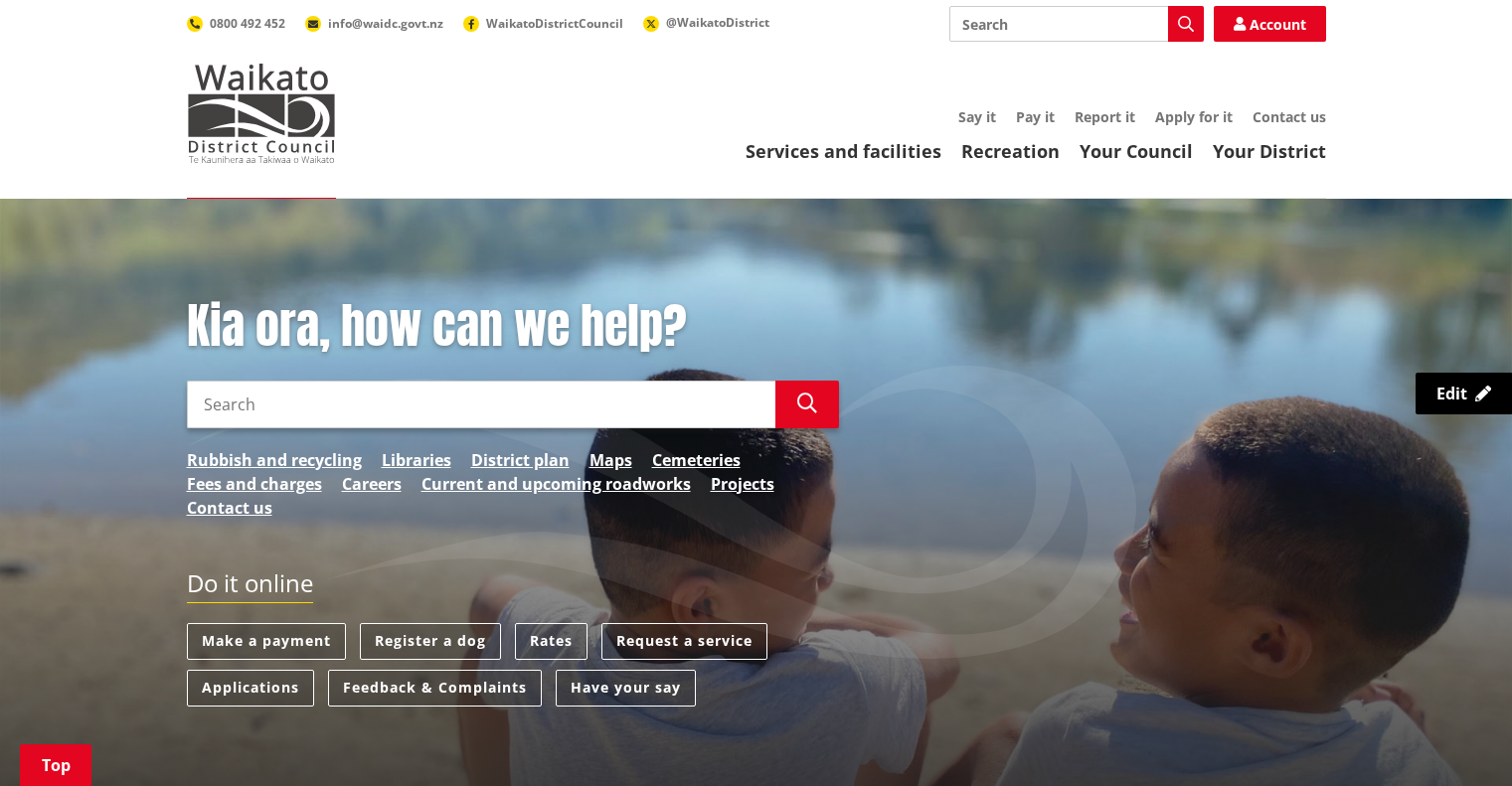 scroll, scrollTop: 497, scrollLeft: 0, axis: vertical 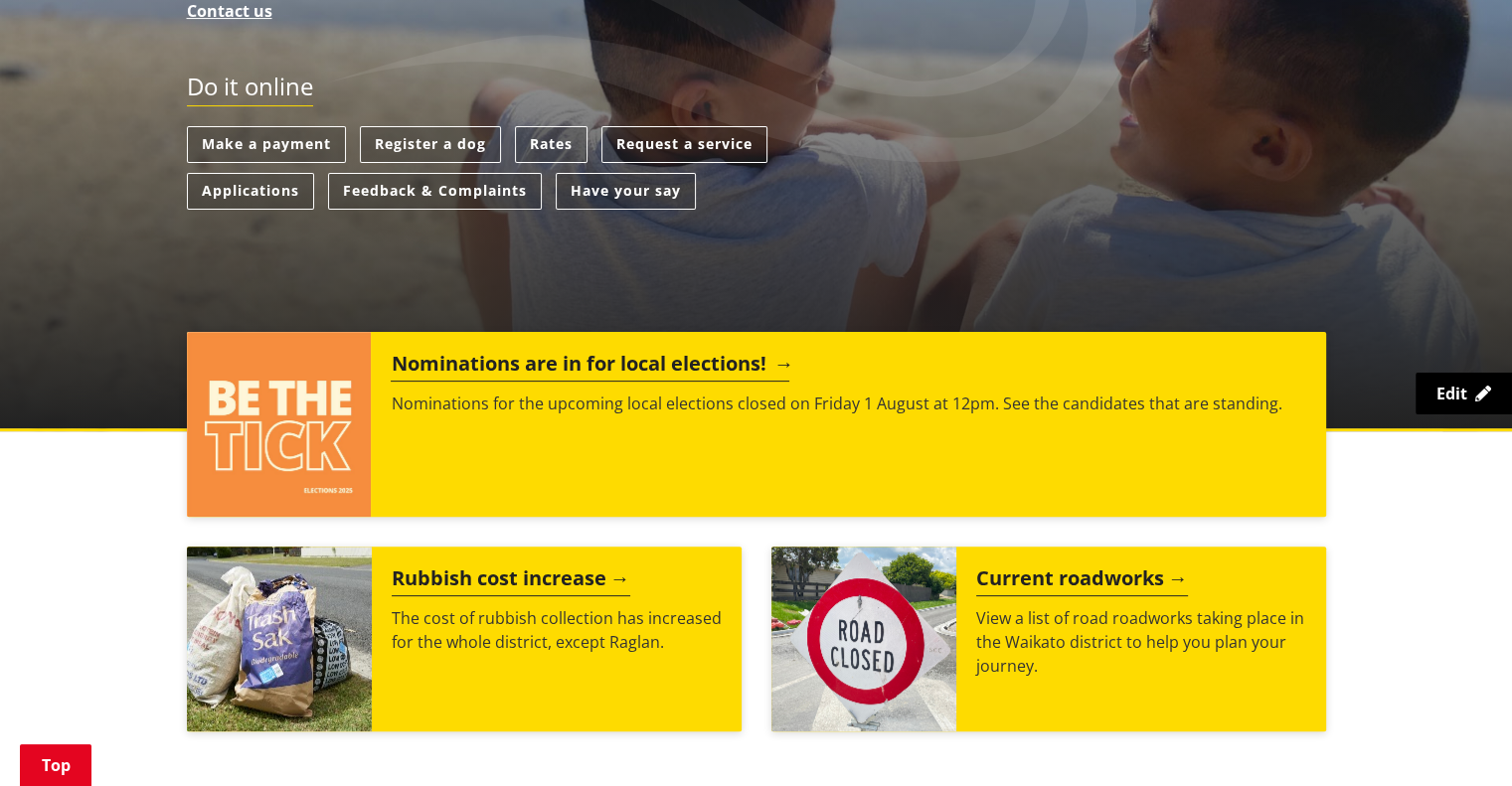 click on "Nominations are in for local elections!" at bounding box center (589, 367) 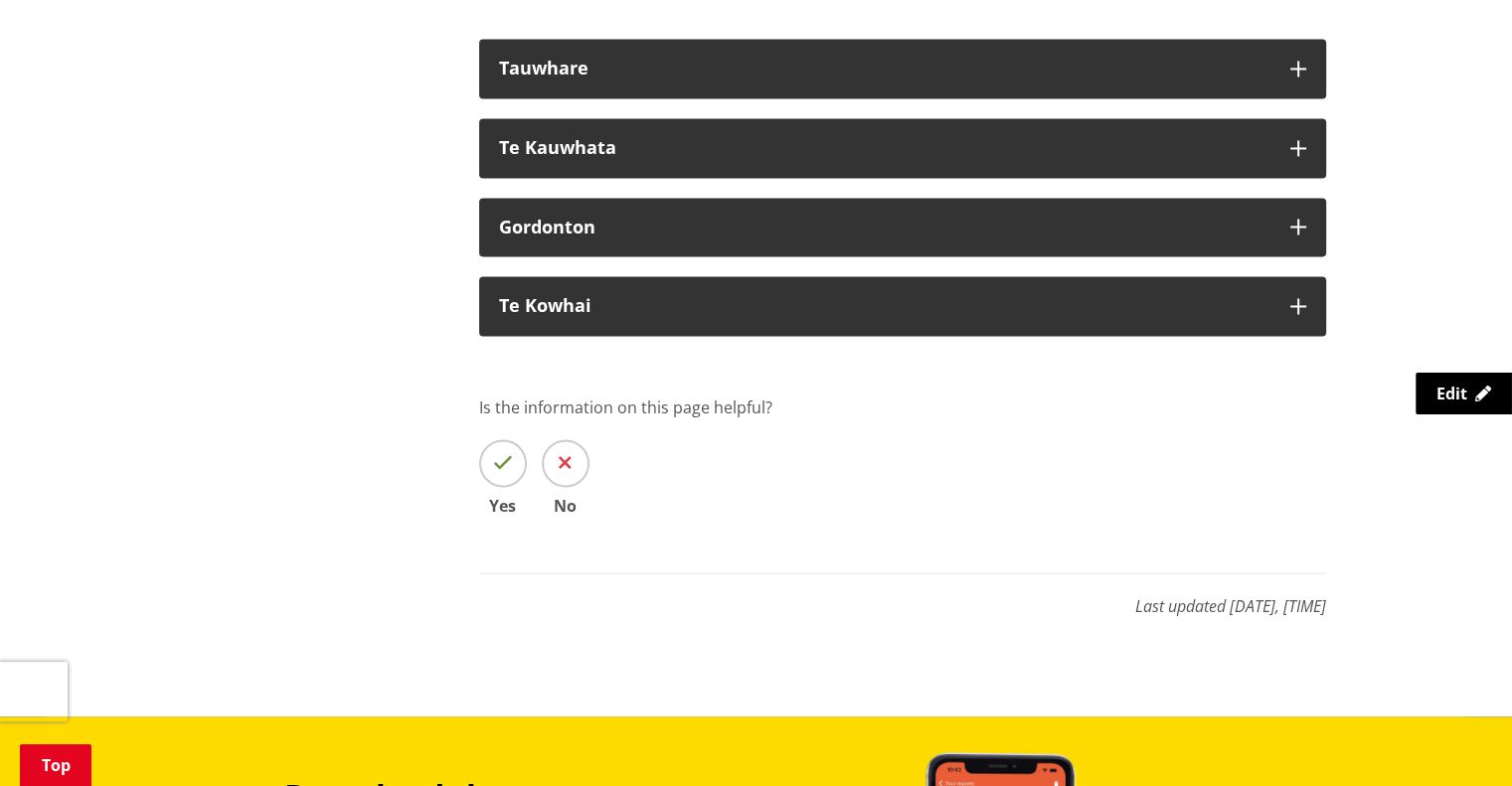 scroll, scrollTop: 2683, scrollLeft: 0, axis: vertical 